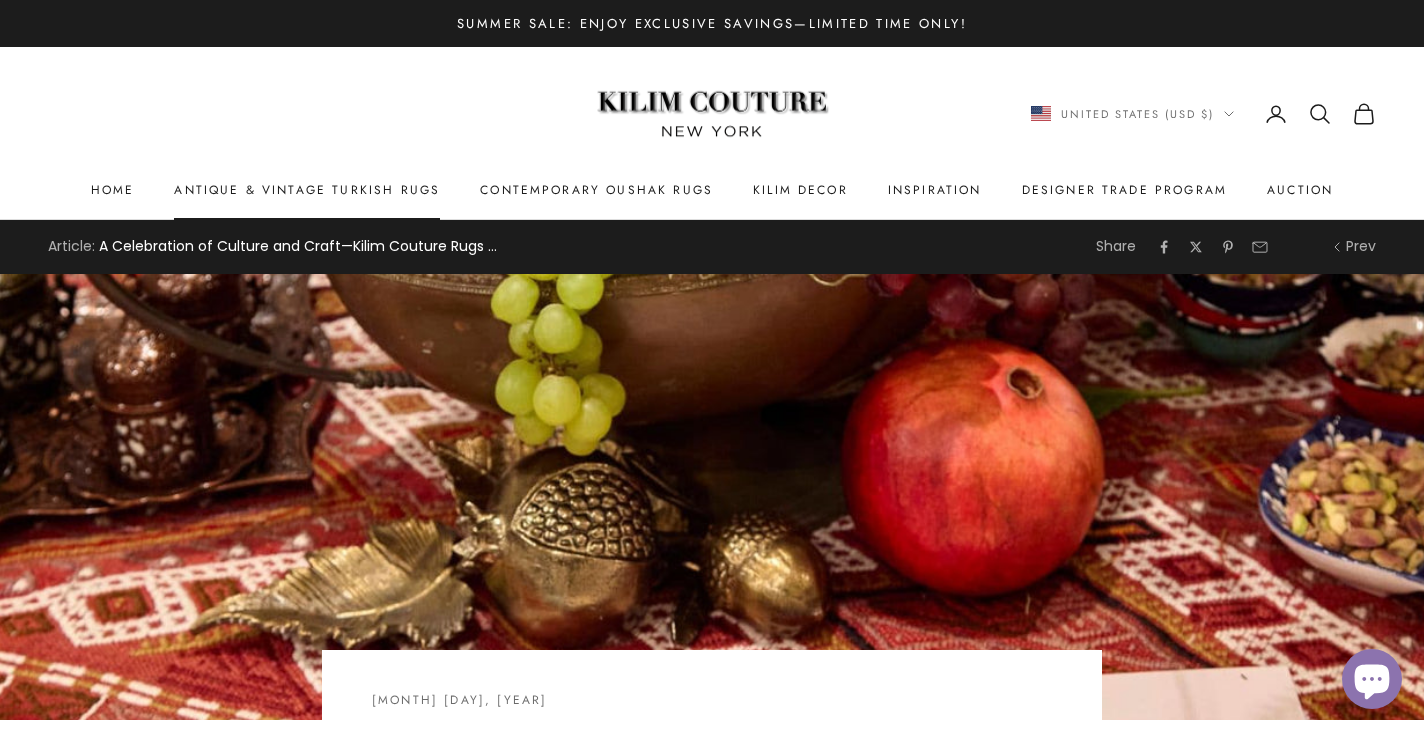 scroll, scrollTop: 365, scrollLeft: 0, axis: vertical 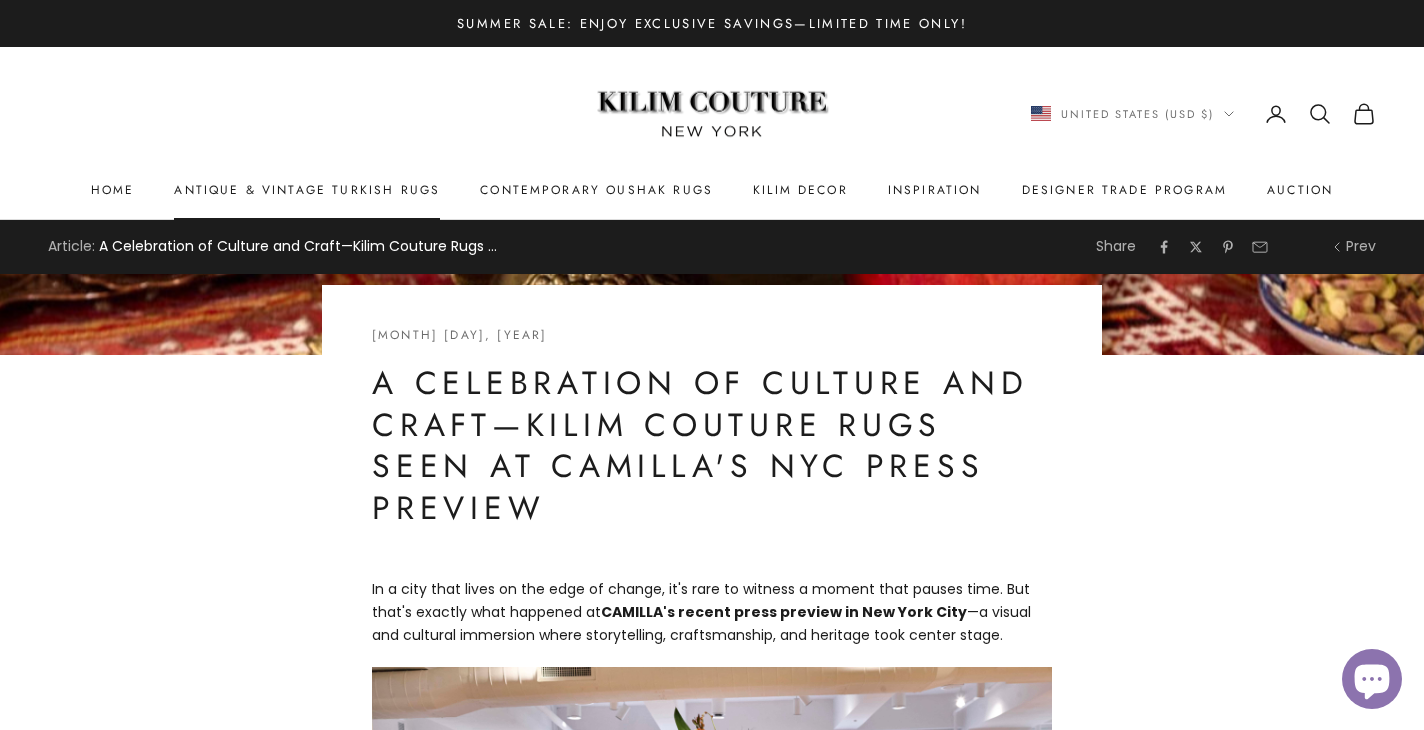 click on "Antique & Vintage Turkish Rugs" at bounding box center (307, 190) 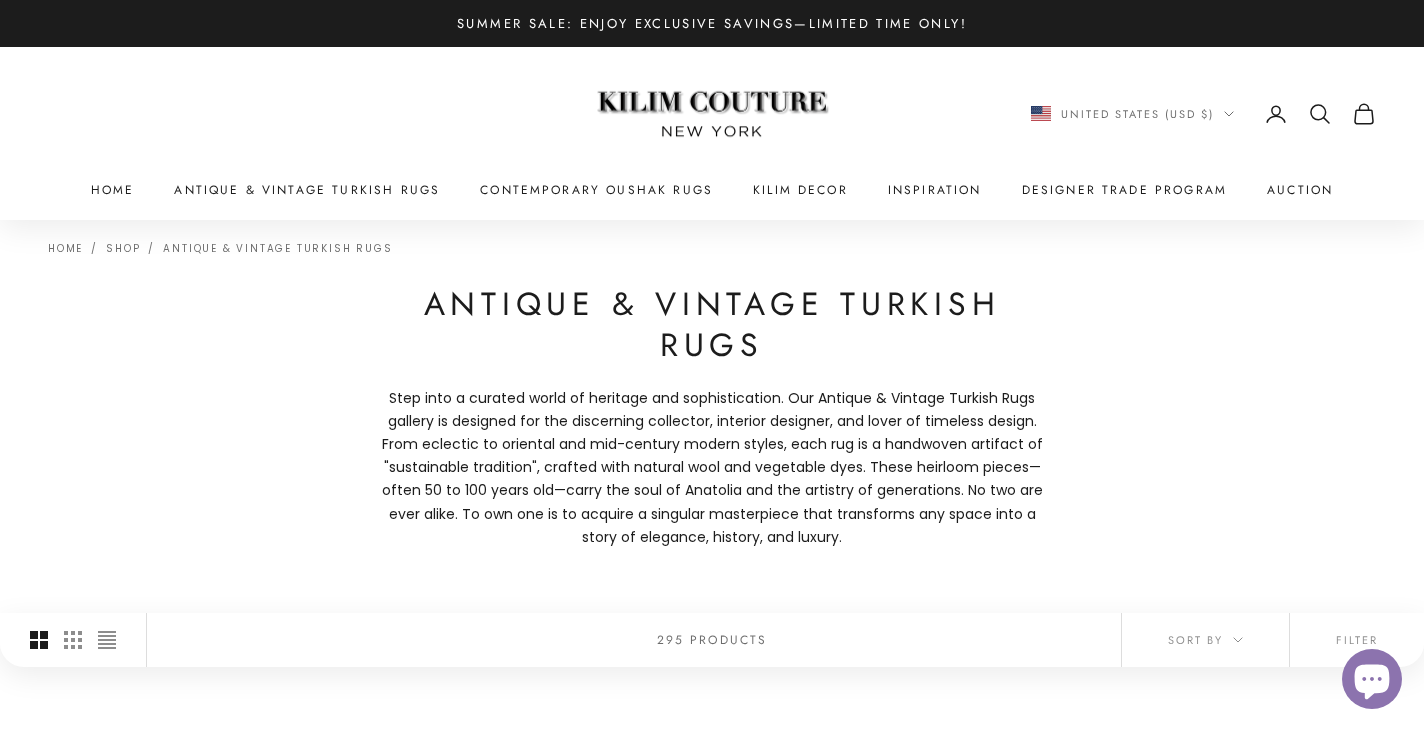 scroll, scrollTop: 0, scrollLeft: 0, axis: both 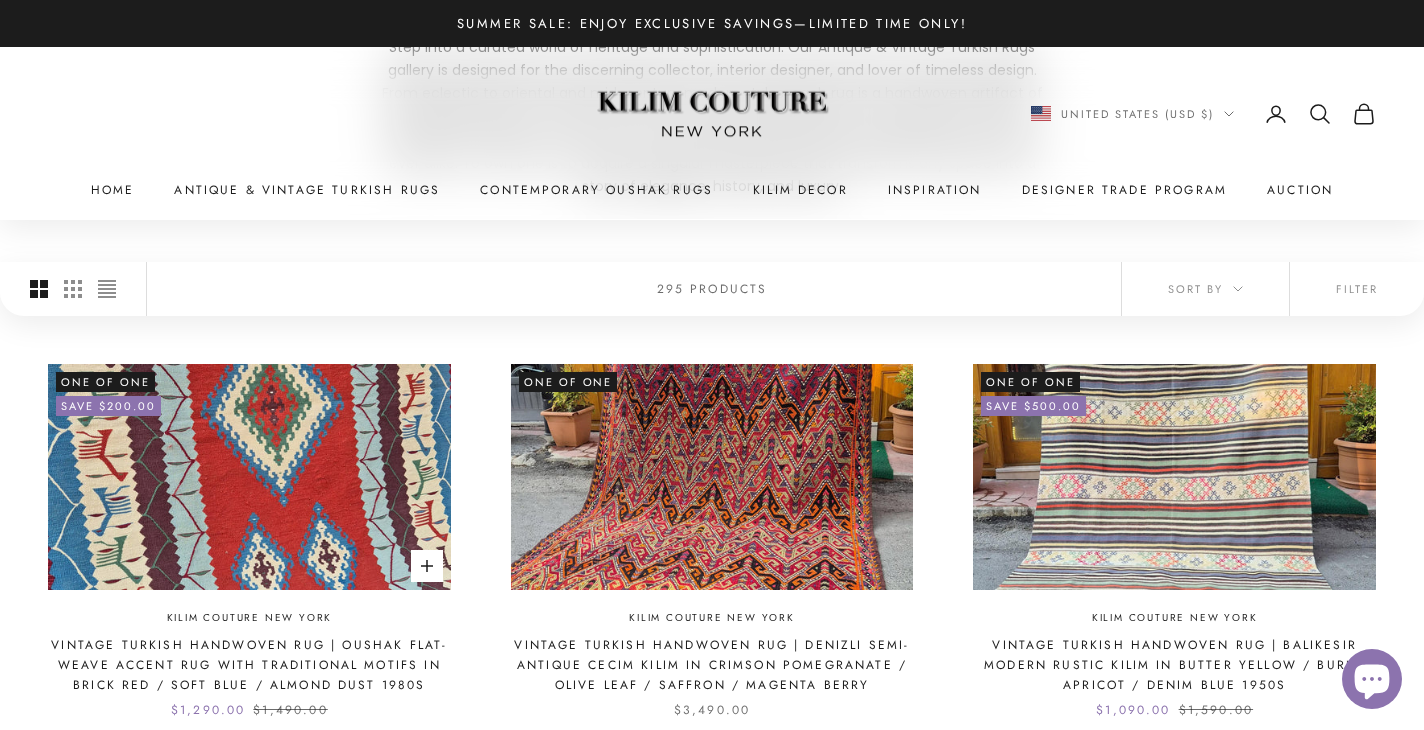 click at bounding box center [249, 477] 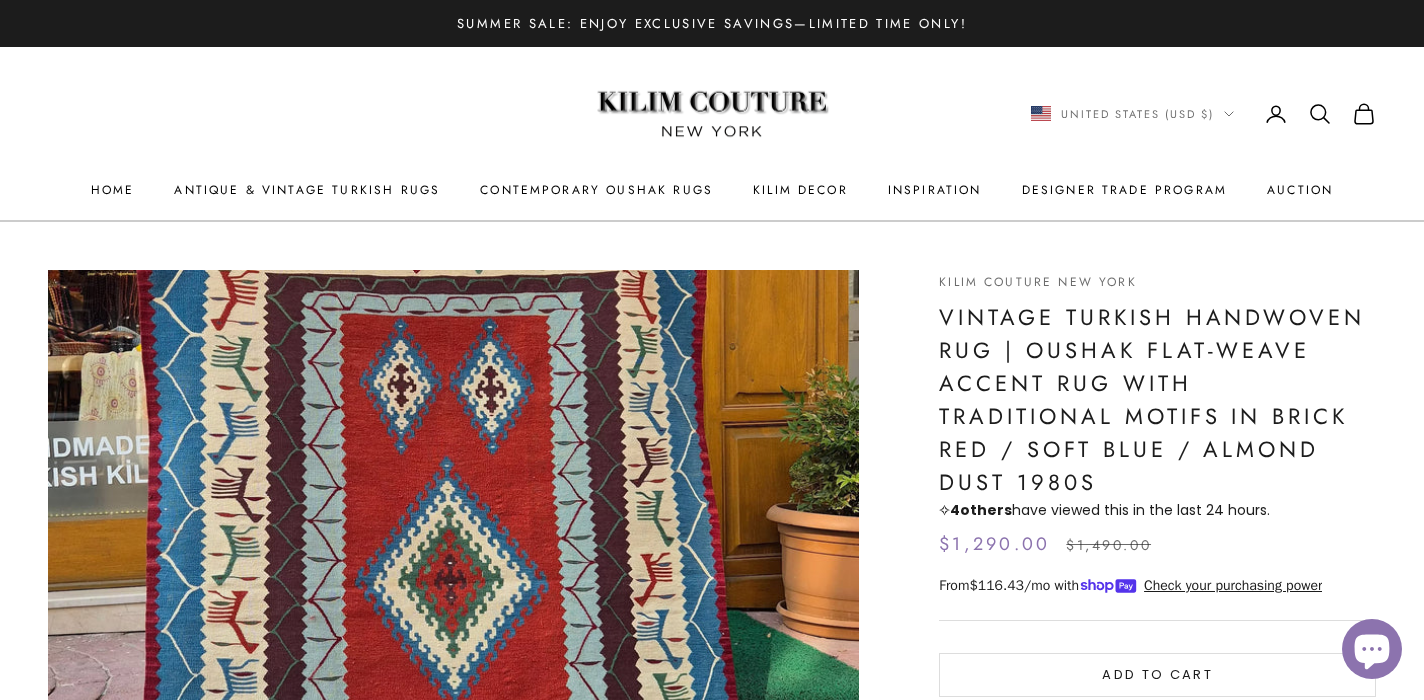 scroll, scrollTop: 194, scrollLeft: 0, axis: vertical 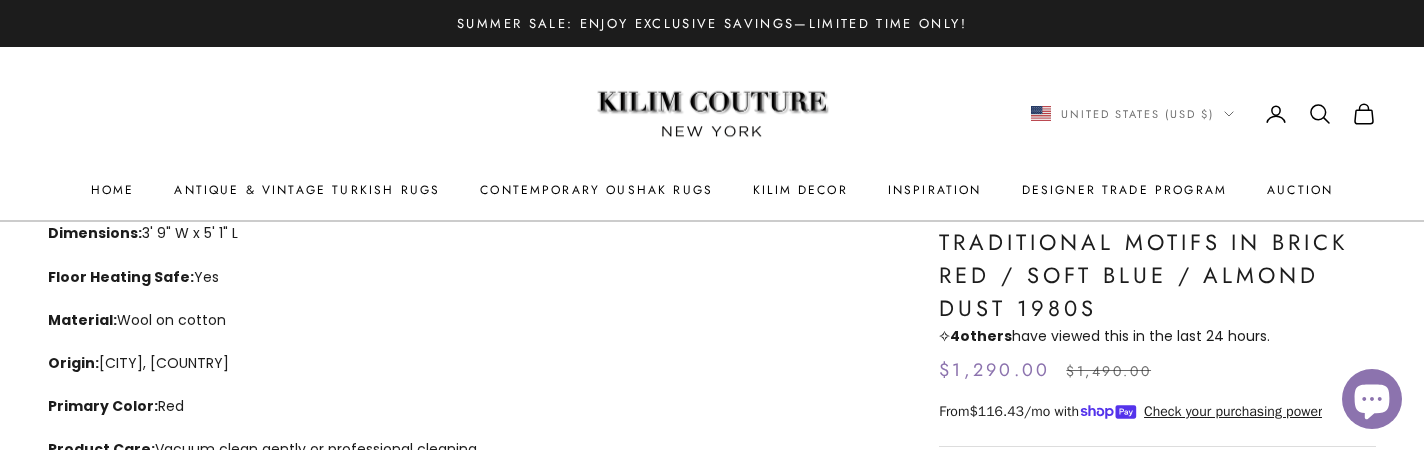 drag, startPoint x: 1003, startPoint y: 317, endPoint x: 944, endPoint y: 316, distance: 59.008472 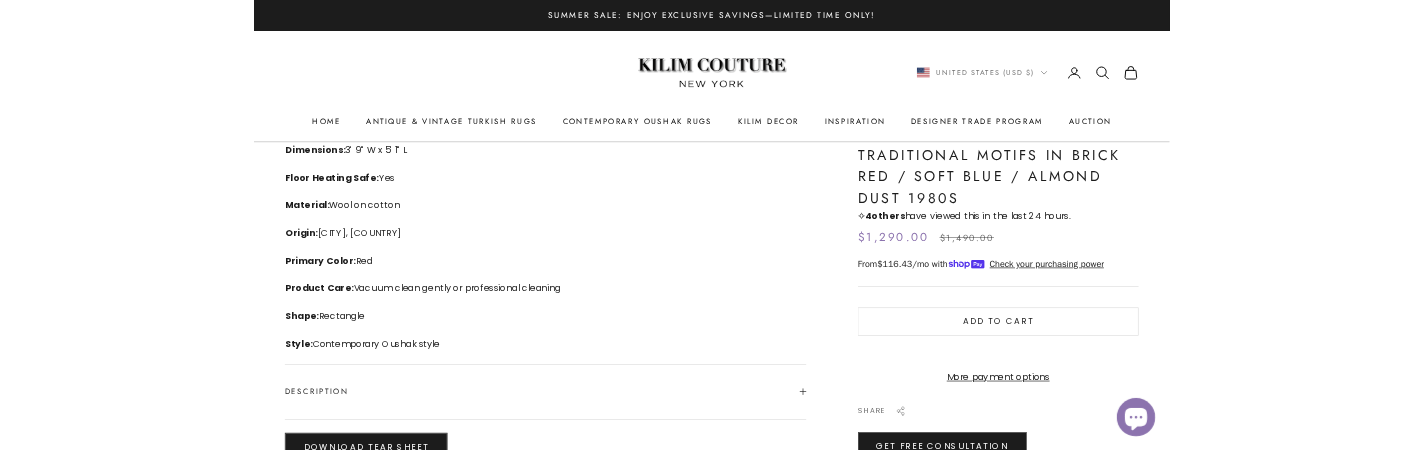 scroll, scrollTop: 752, scrollLeft: 0, axis: vertical 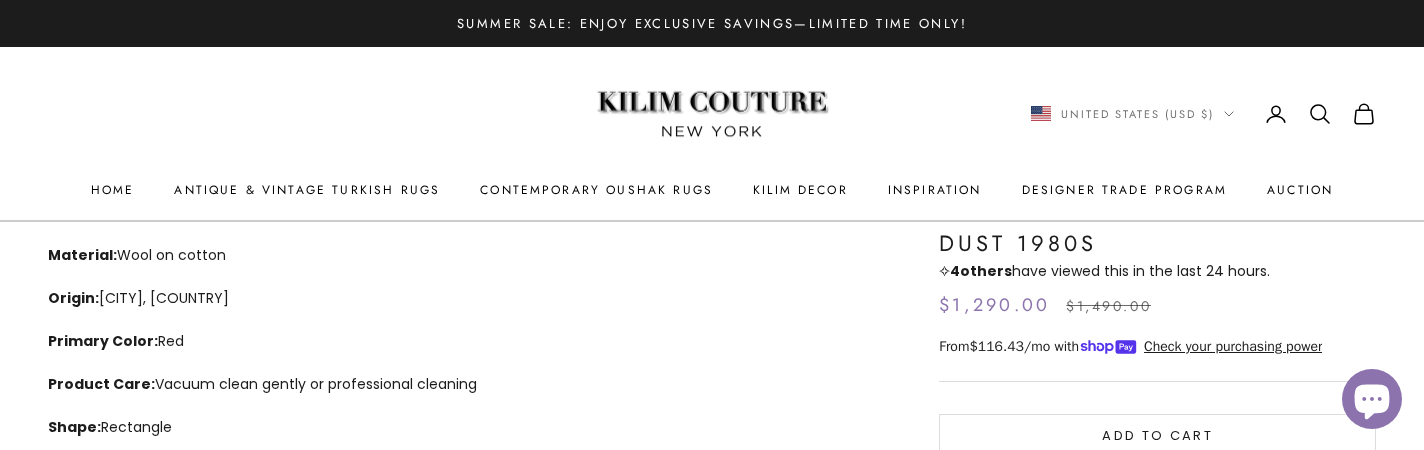 drag, startPoint x: 961, startPoint y: 412, endPoint x: 1359, endPoint y: 323, distance: 407.82962 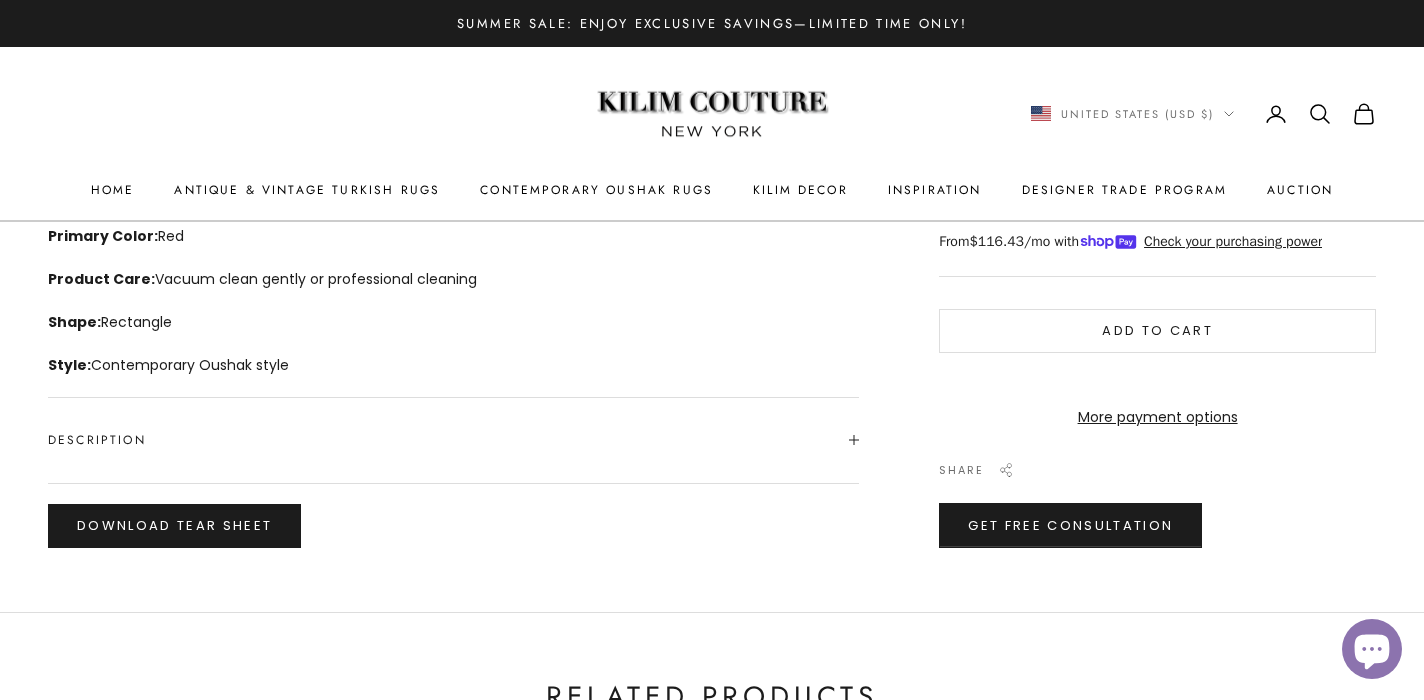scroll, scrollTop: 752, scrollLeft: 0, axis: vertical 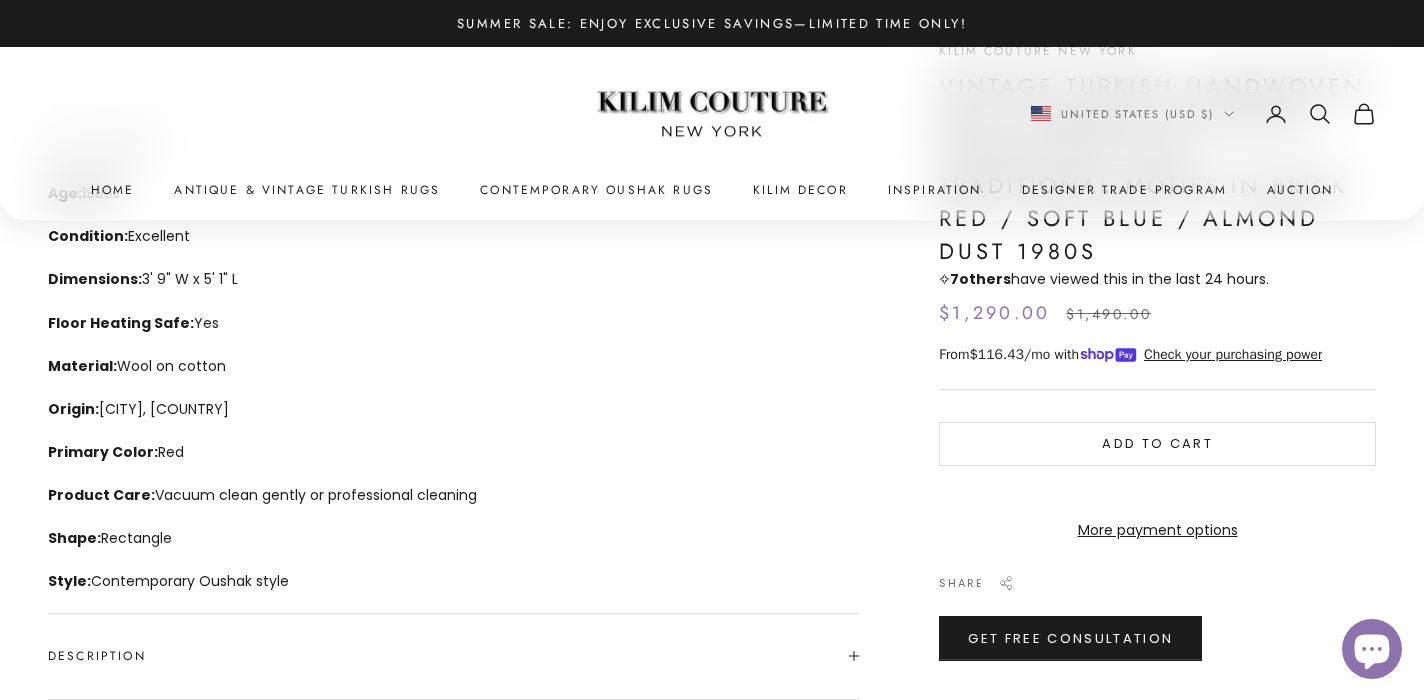 click on "$116.43" at bounding box center [996, 354] 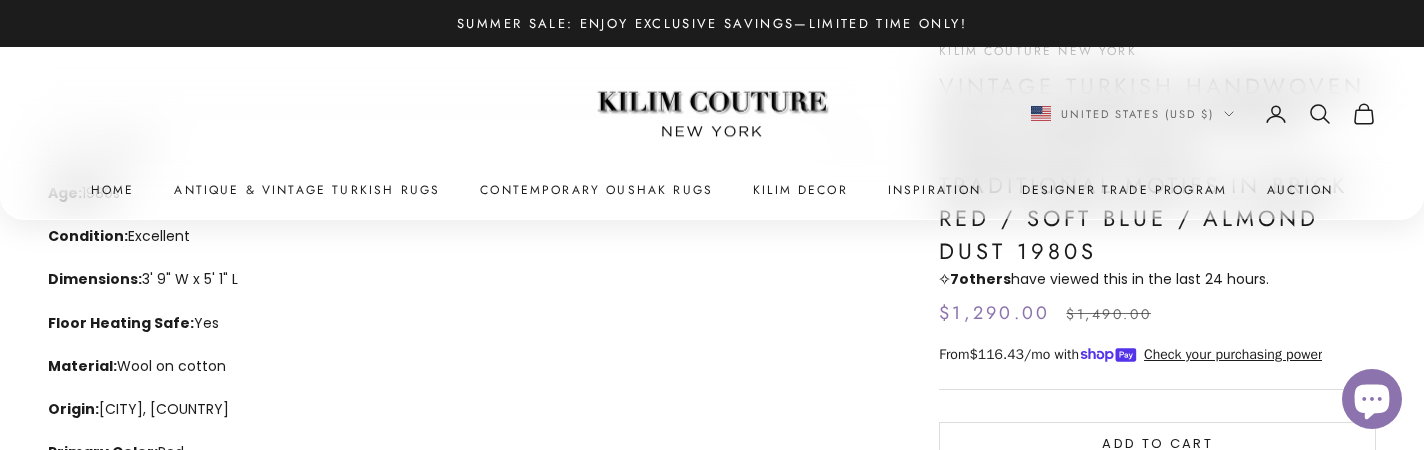 drag, startPoint x: 1044, startPoint y: 354, endPoint x: 1354, endPoint y: 352, distance: 310.00644 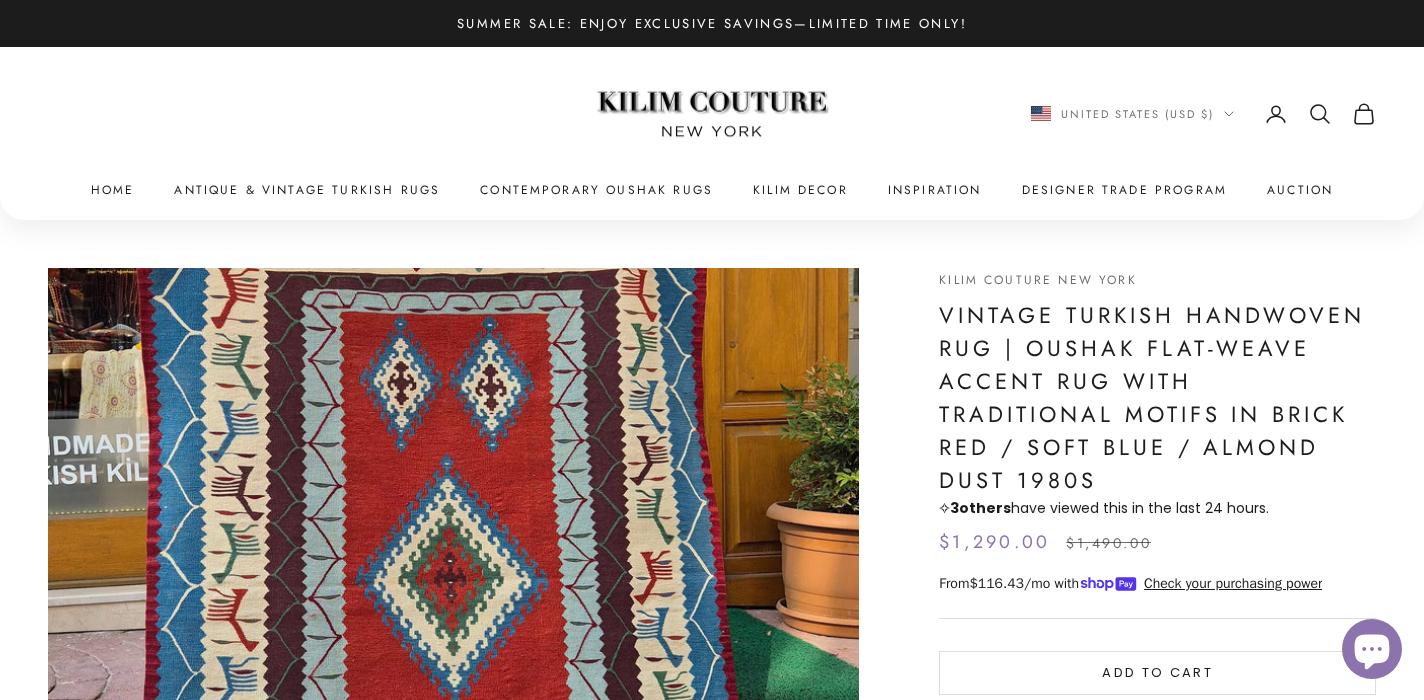 scroll, scrollTop: 0, scrollLeft: 0, axis: both 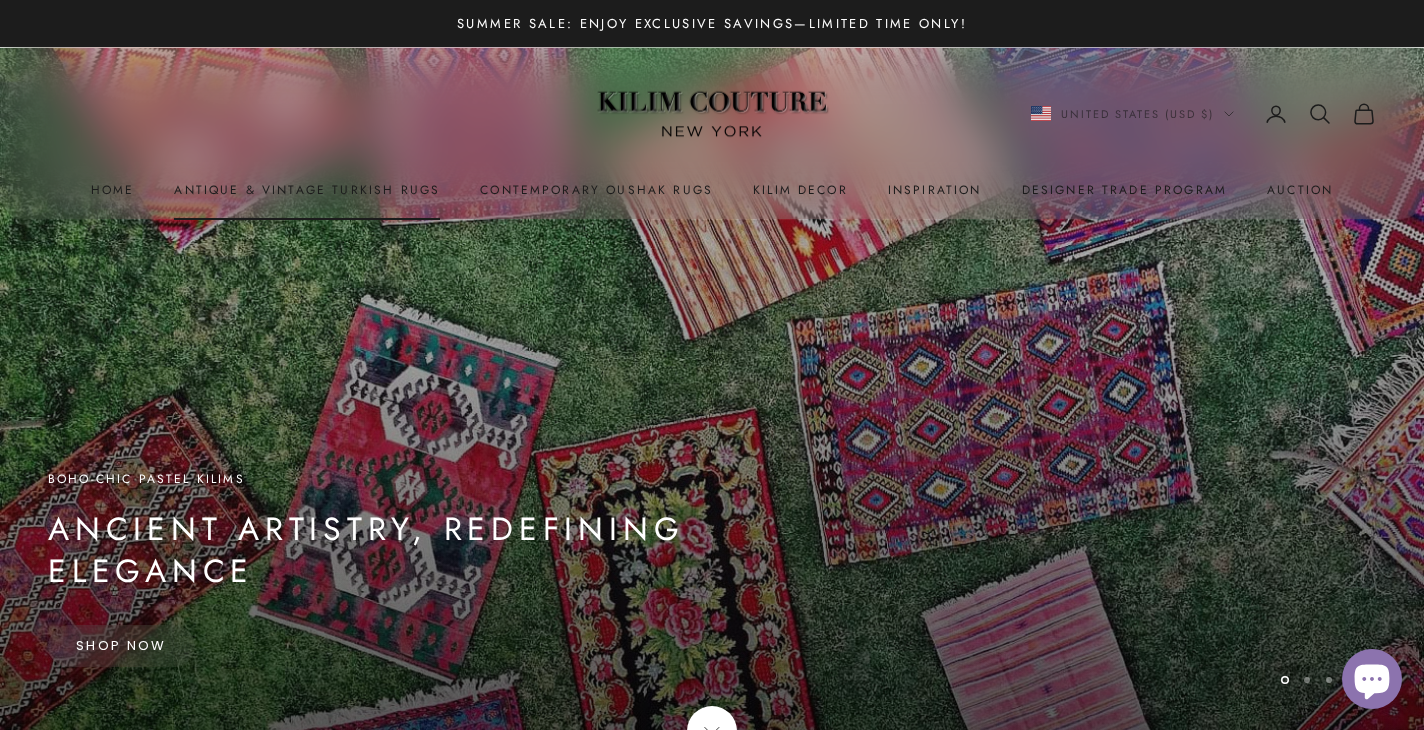 click on "Antique & Vintage Turkish Rugs" at bounding box center (307, 190) 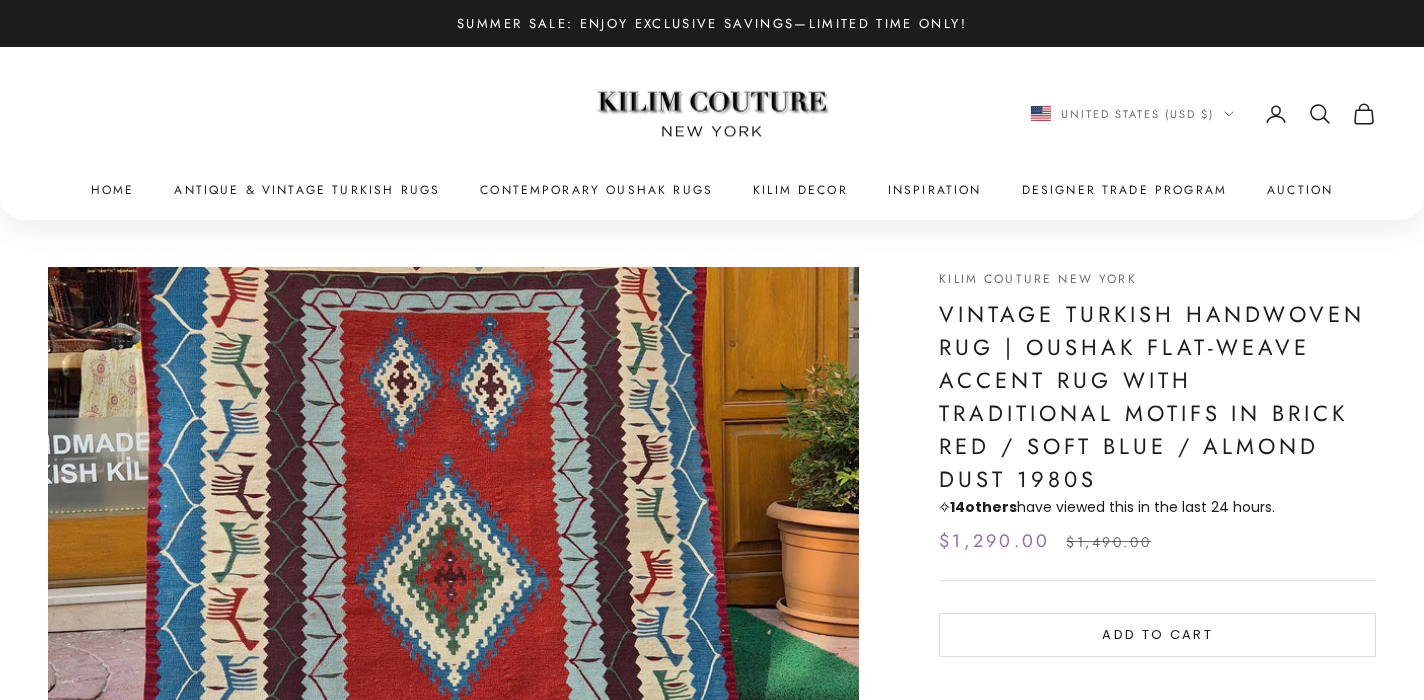 scroll, scrollTop: 216, scrollLeft: 0, axis: vertical 